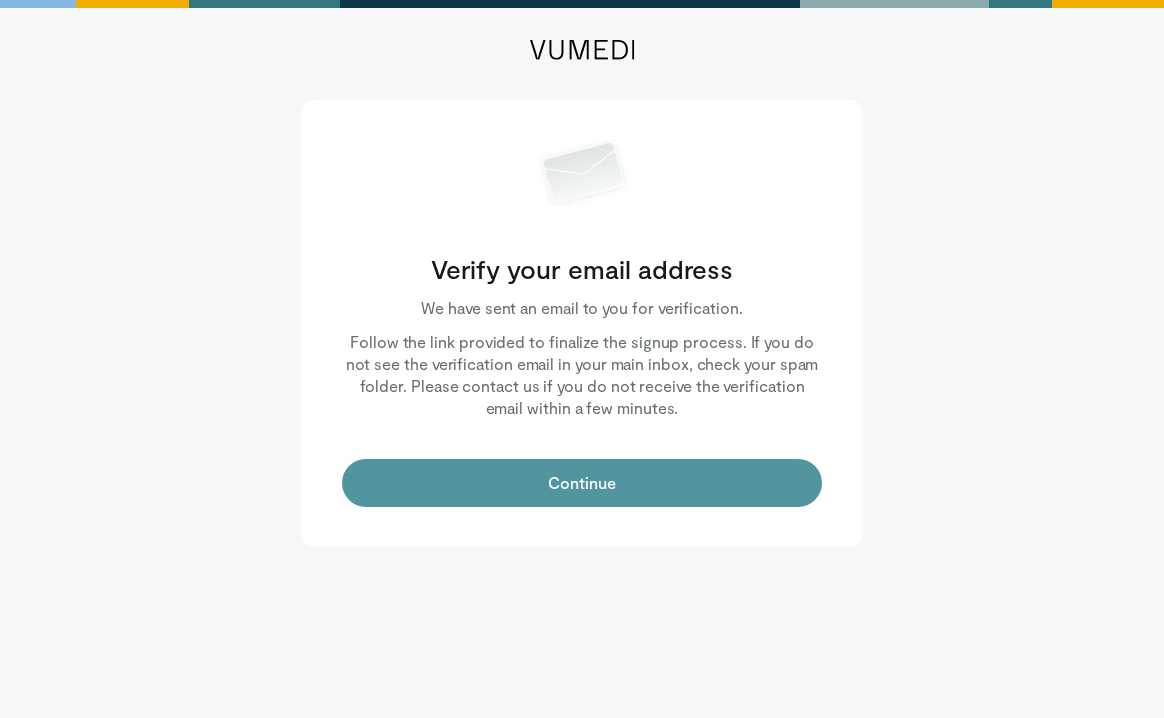scroll, scrollTop: 5, scrollLeft: 0, axis: vertical 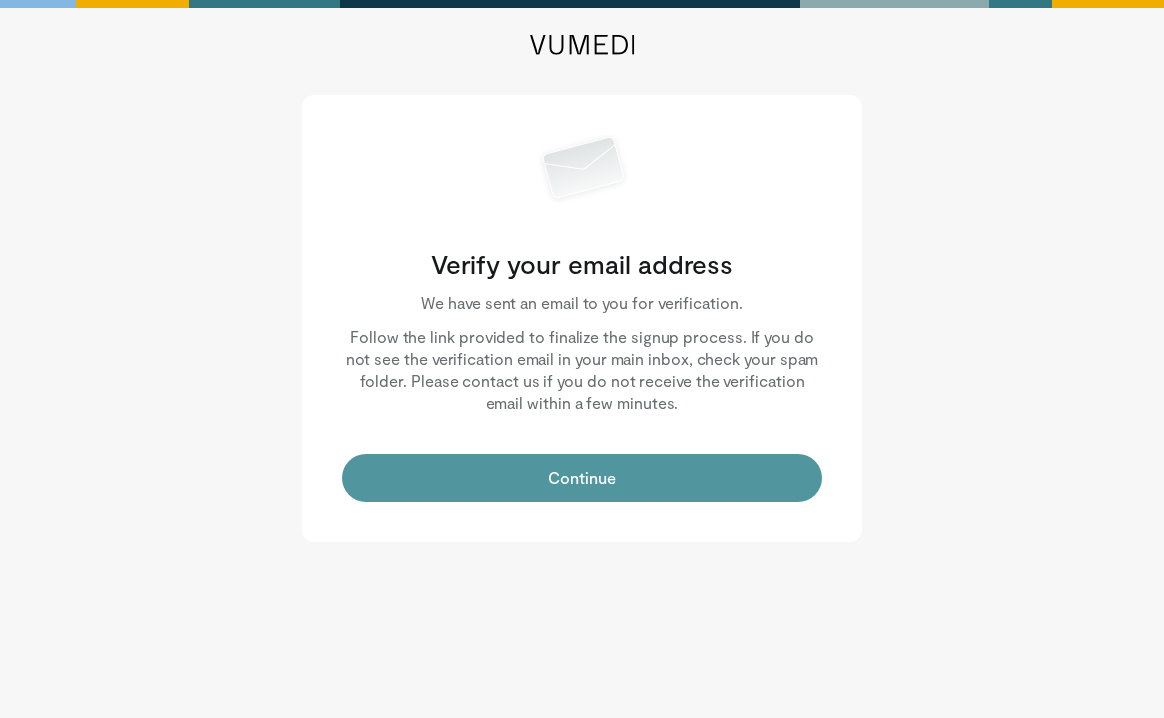 click on "Continue" at bounding box center [582, 478] 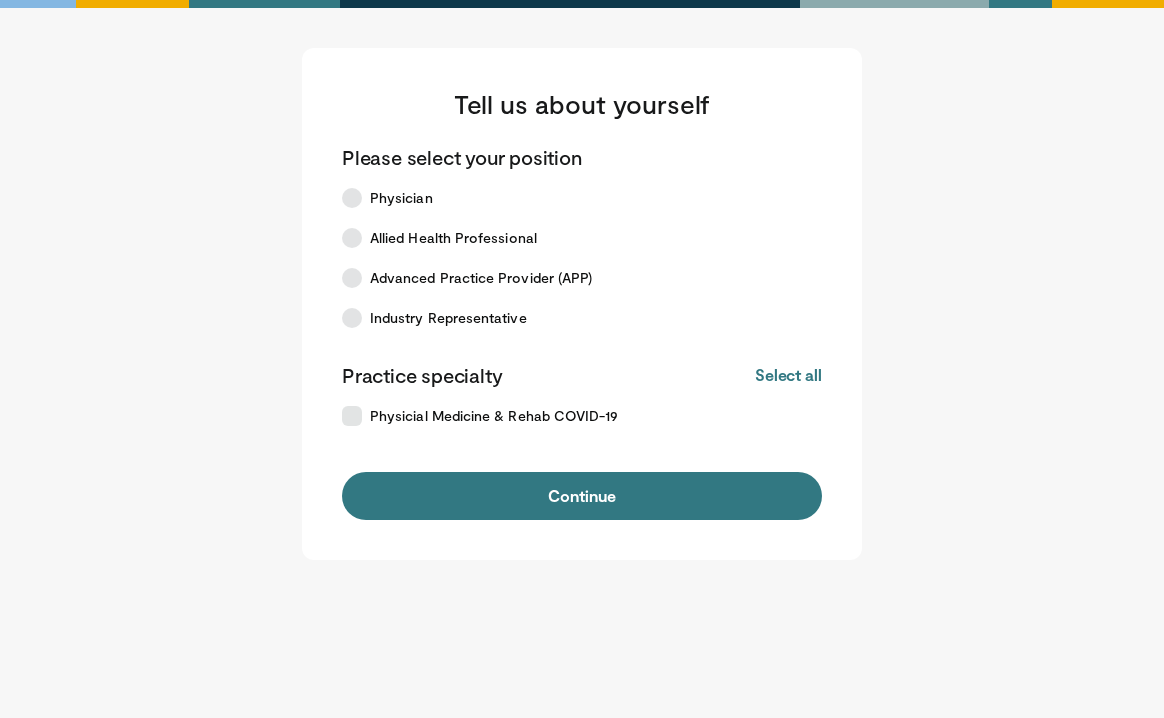scroll, scrollTop: 0, scrollLeft: 0, axis: both 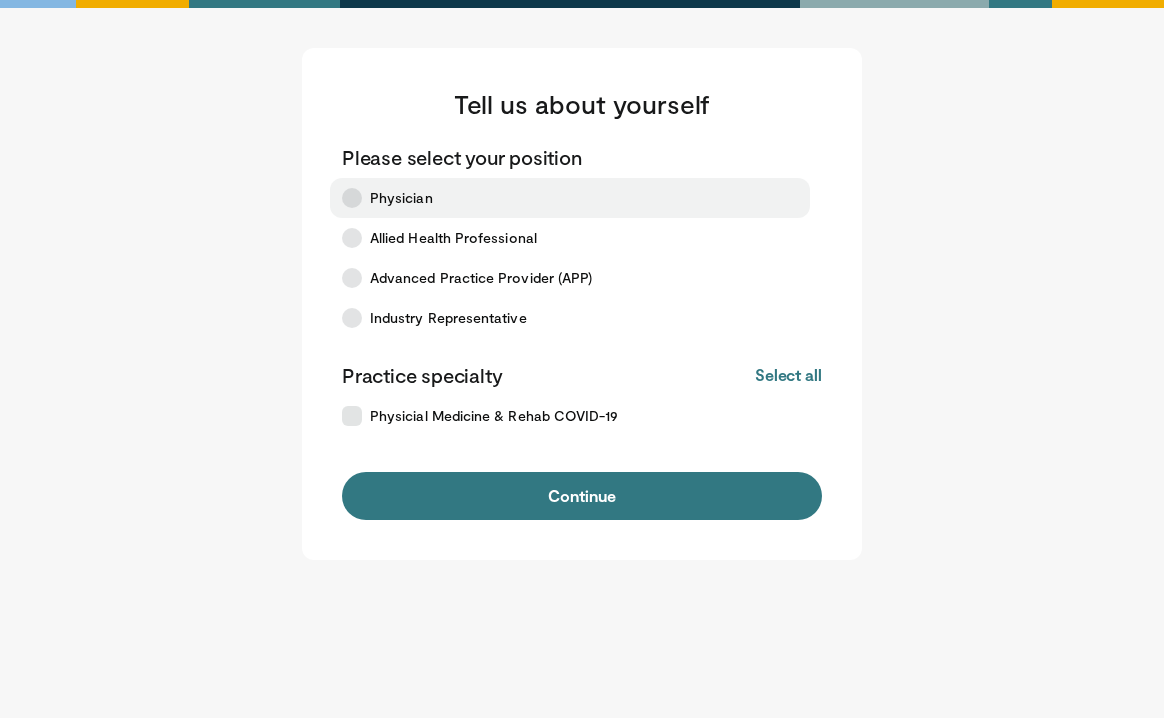 click at bounding box center (352, 198) 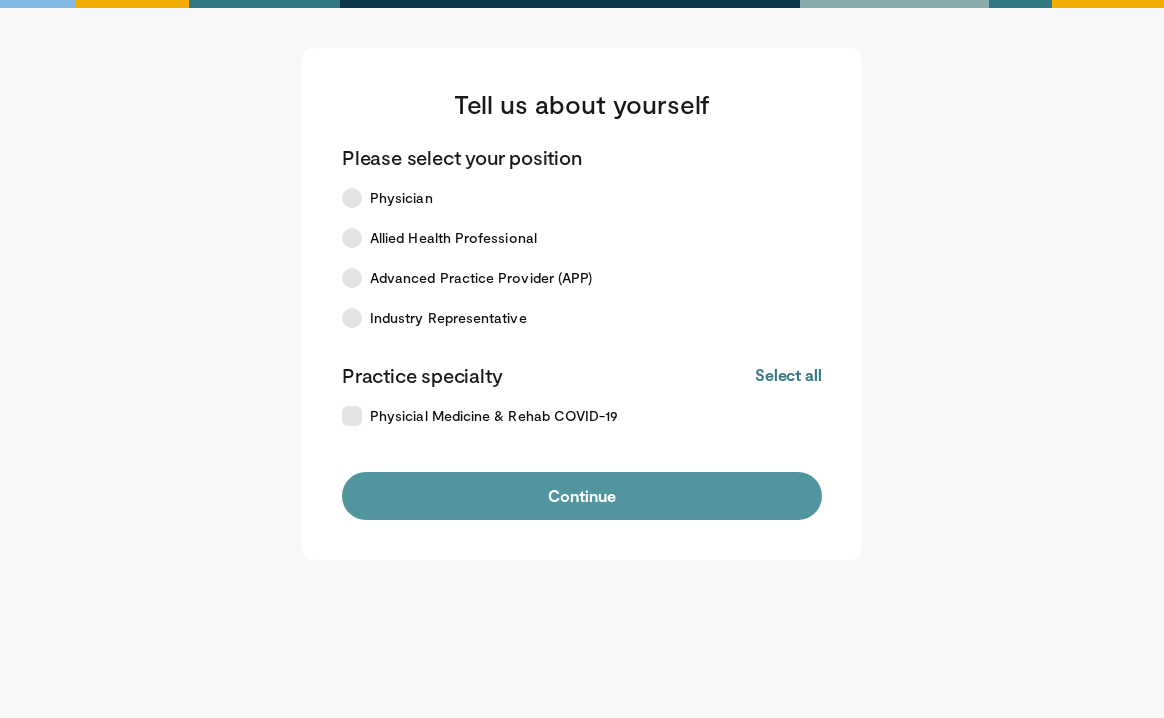 click on "Continue" at bounding box center [582, 496] 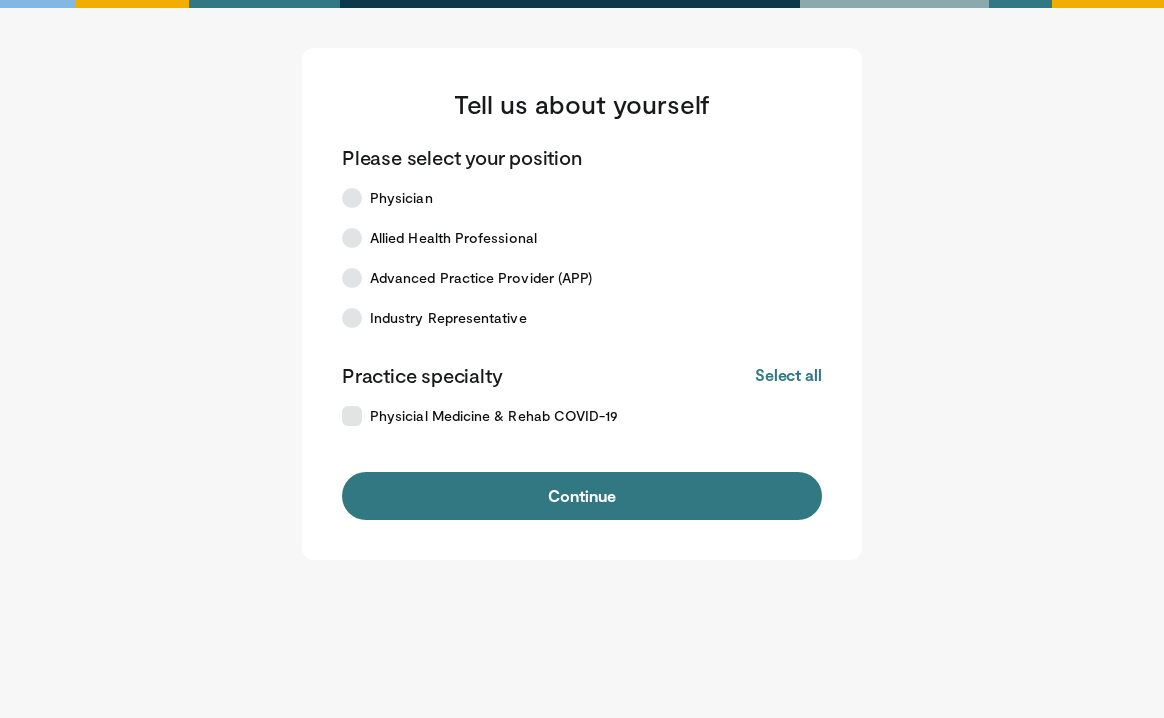 scroll, scrollTop: 0, scrollLeft: 0, axis: both 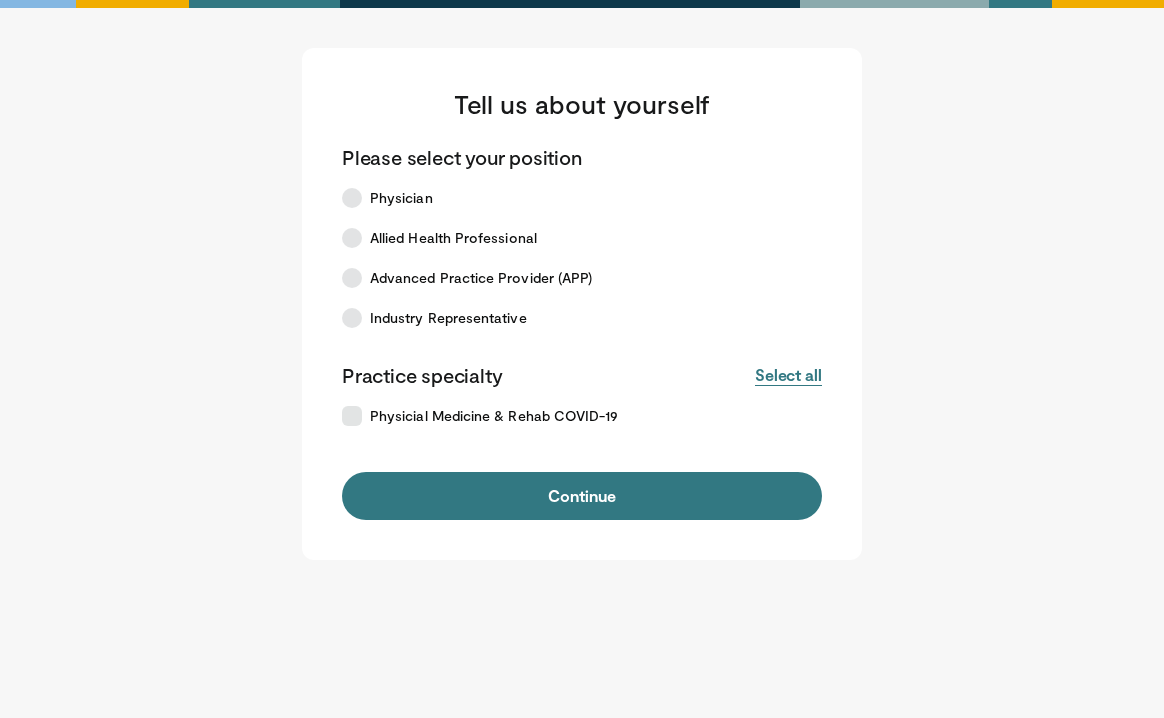 click on "Select all" at bounding box center [788, 375] 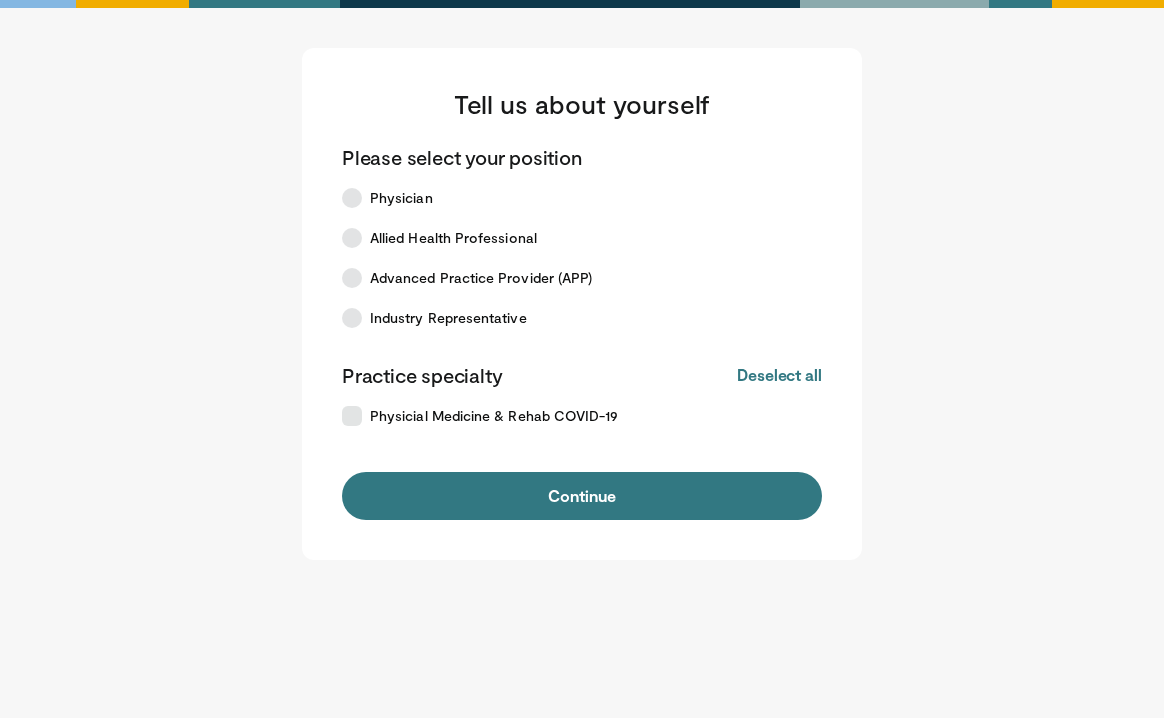 click on "Deselect all" at bounding box center [779, 375] 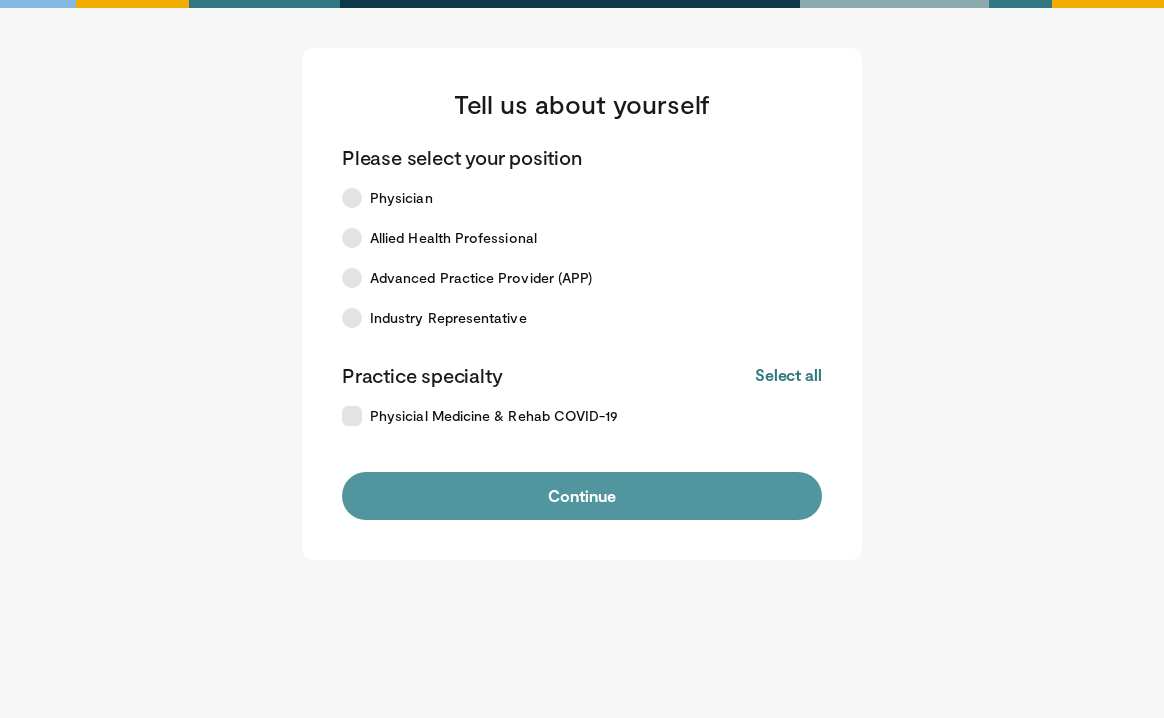 click on "Continue" at bounding box center [582, 496] 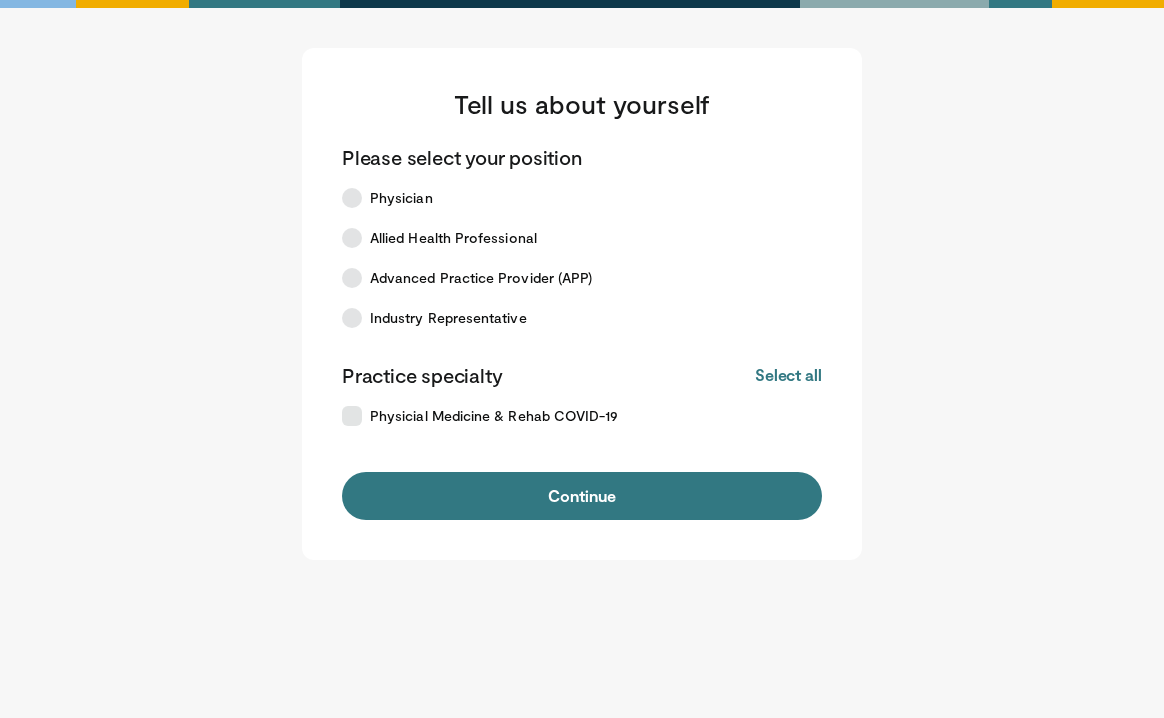scroll, scrollTop: 0, scrollLeft: 0, axis: both 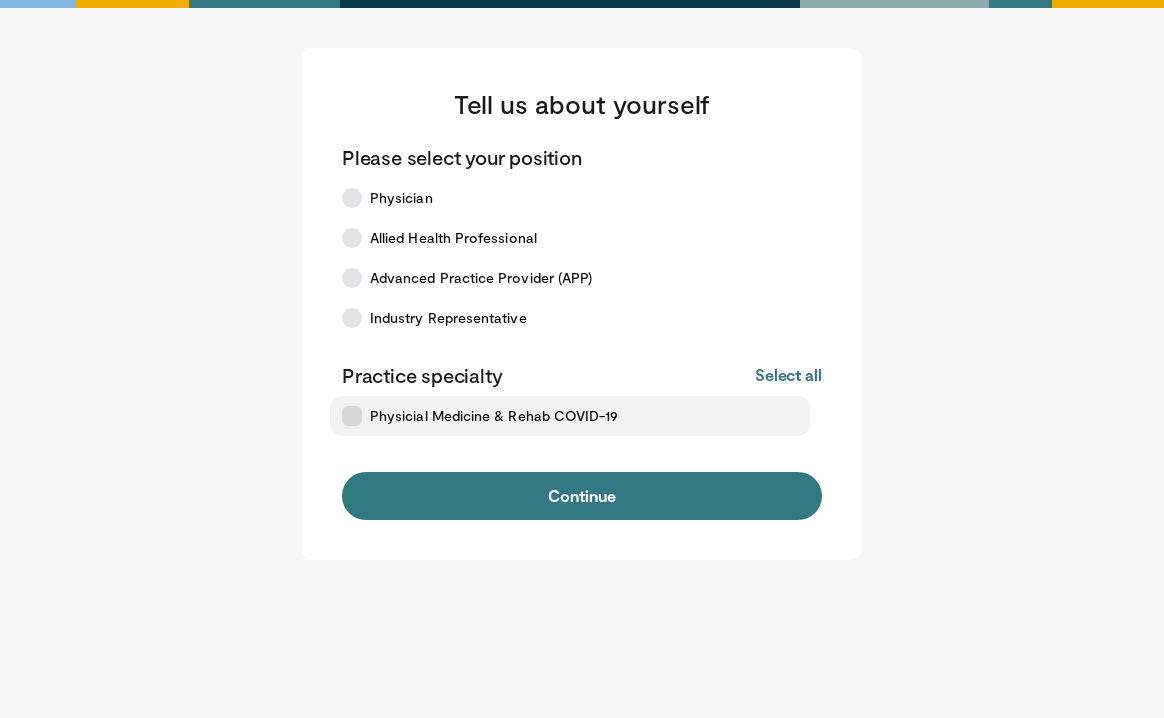 click at bounding box center [352, 416] 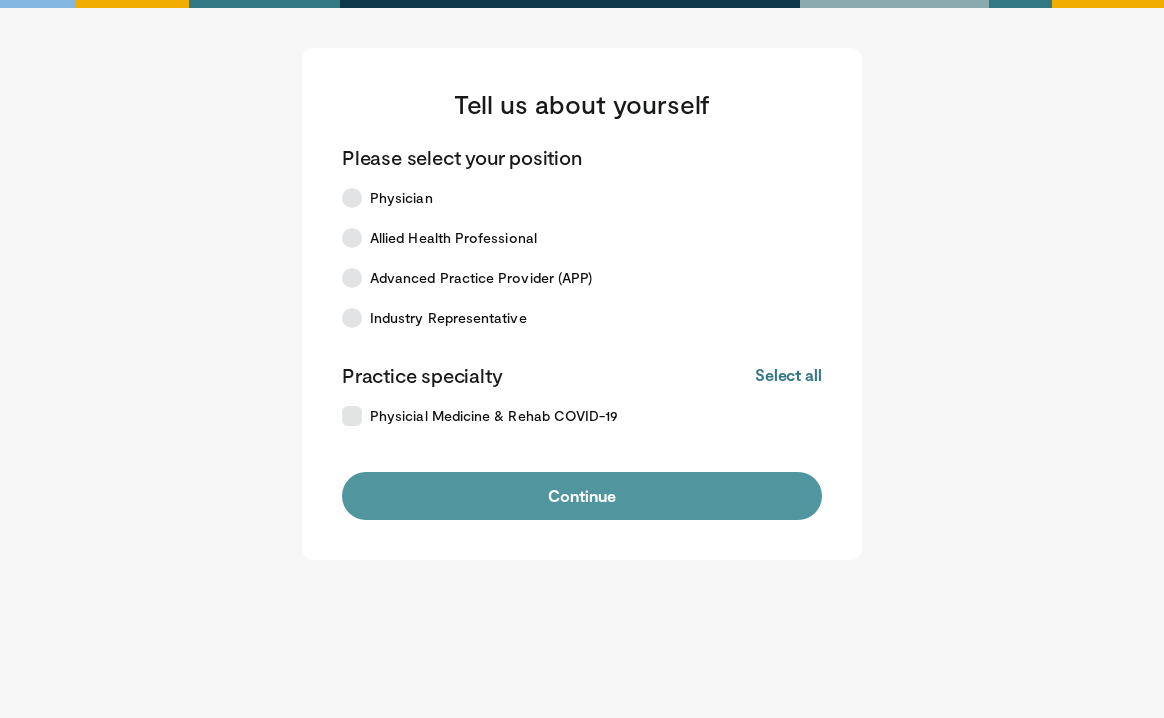 click on "Continue" at bounding box center [582, 496] 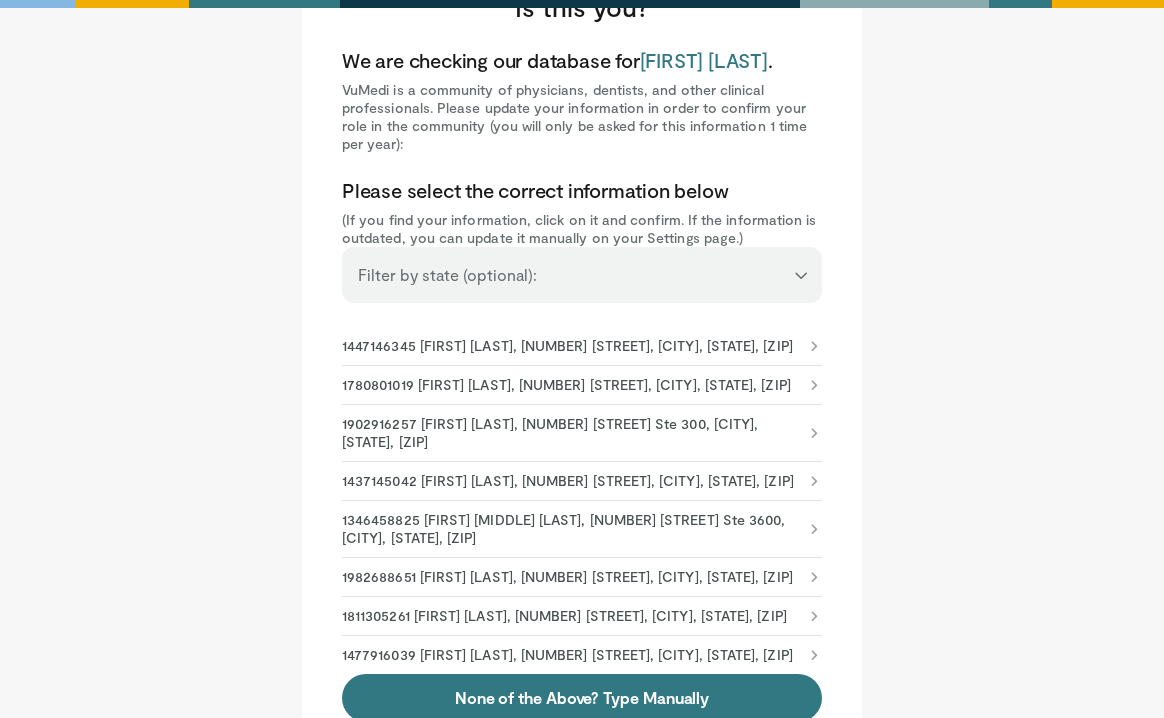 scroll, scrollTop: 100, scrollLeft: 0, axis: vertical 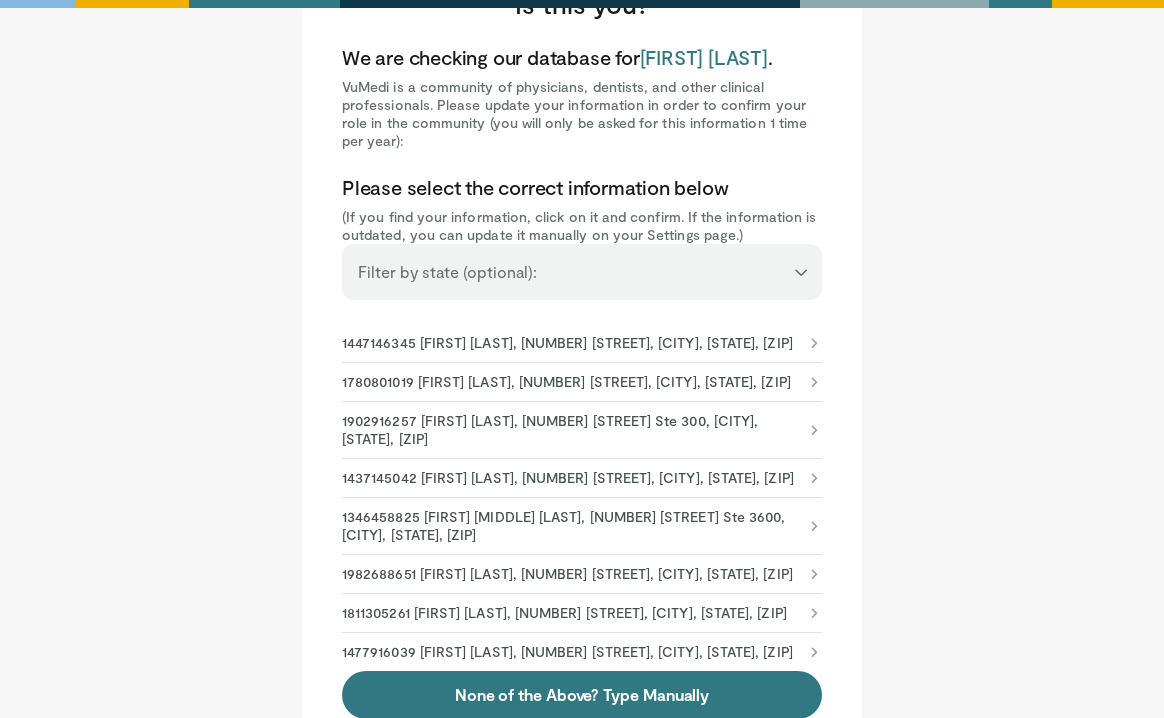 click on "1437145042 [FIRST] [LAST], [NUMBER] [STREET], [CITY], [STATE], [ZIP]" at bounding box center [568, 478] 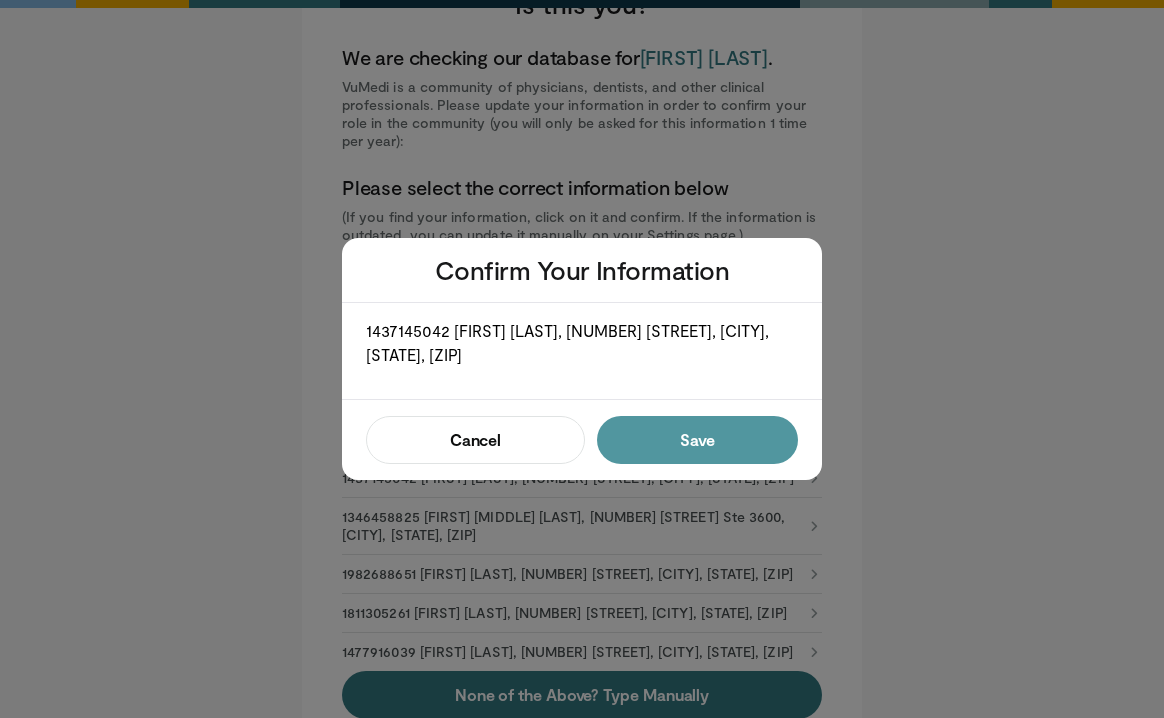 click on "Save" at bounding box center [697, 440] 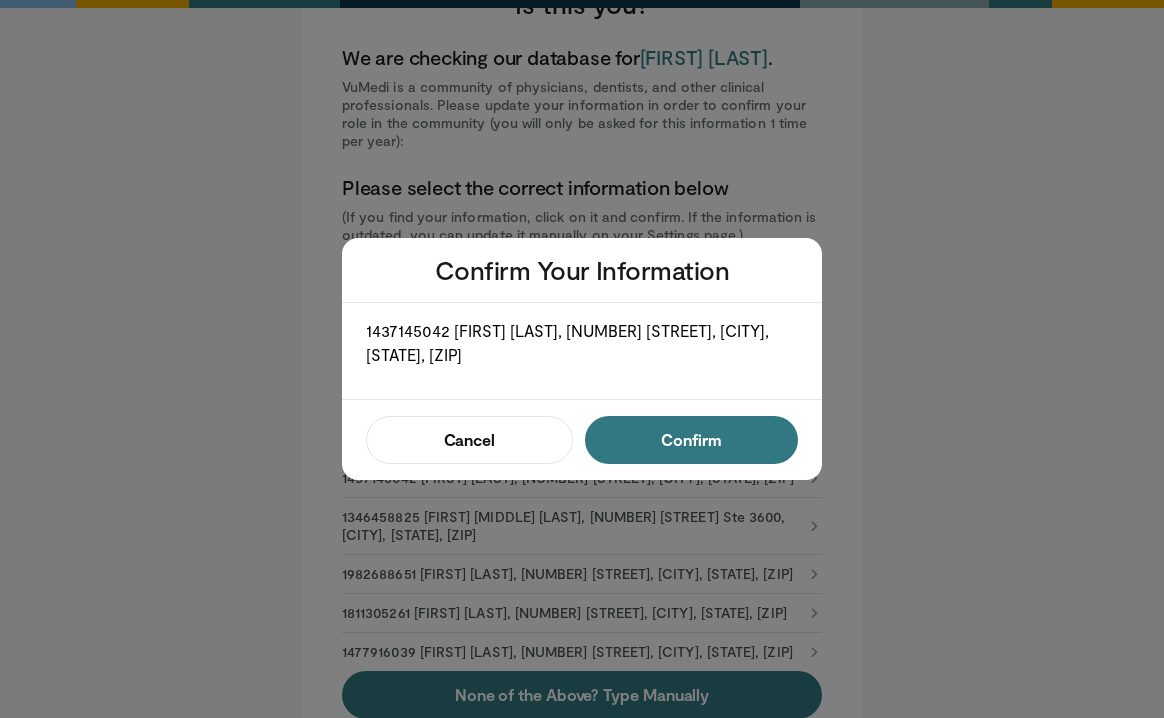 click on "Confirm" at bounding box center (691, 440) 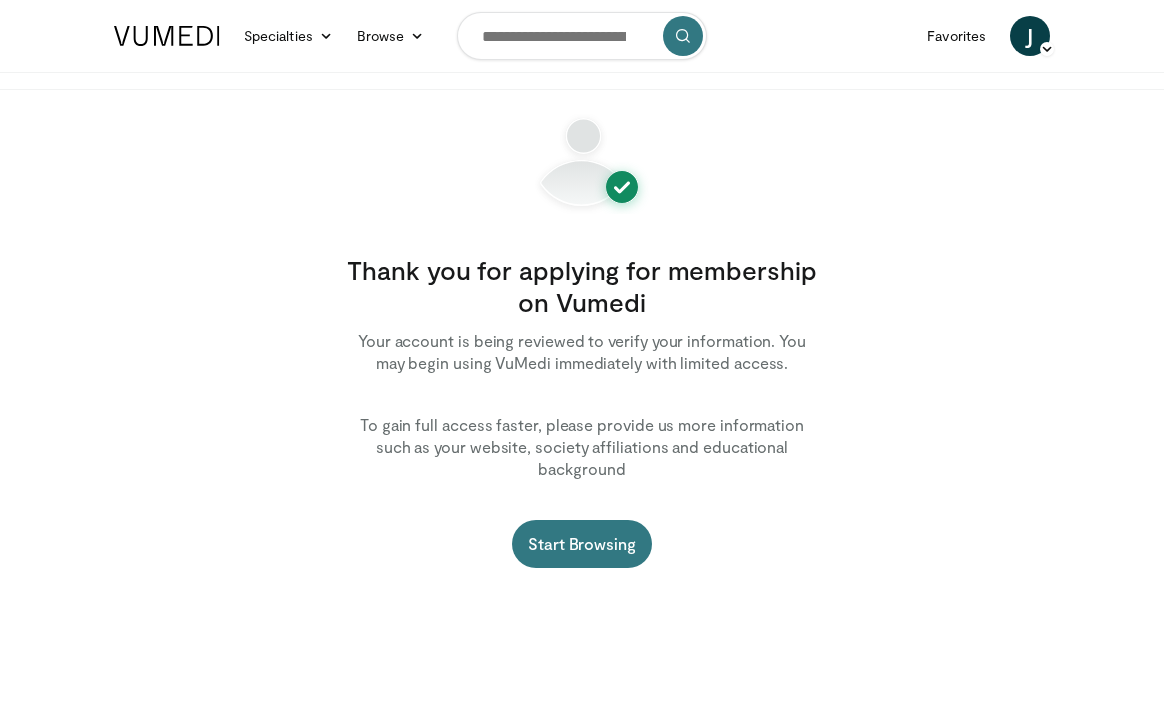 scroll, scrollTop: 0, scrollLeft: 0, axis: both 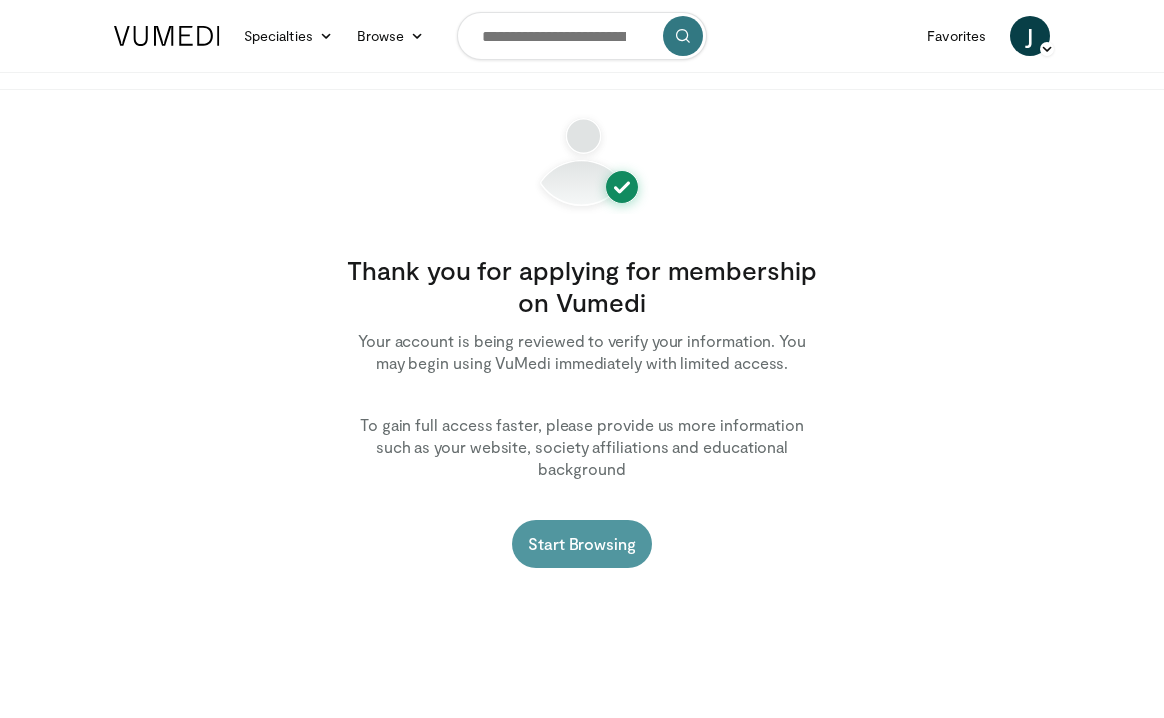 click on "Start Browsing" at bounding box center (582, 544) 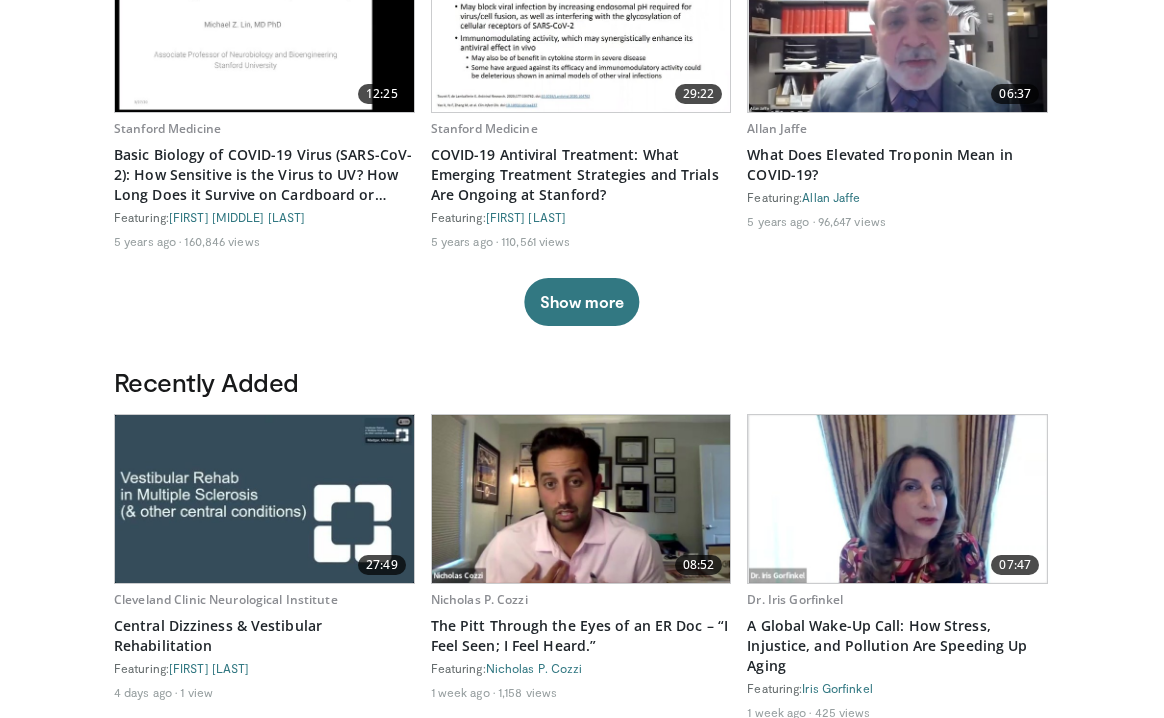 scroll, scrollTop: 223, scrollLeft: 0, axis: vertical 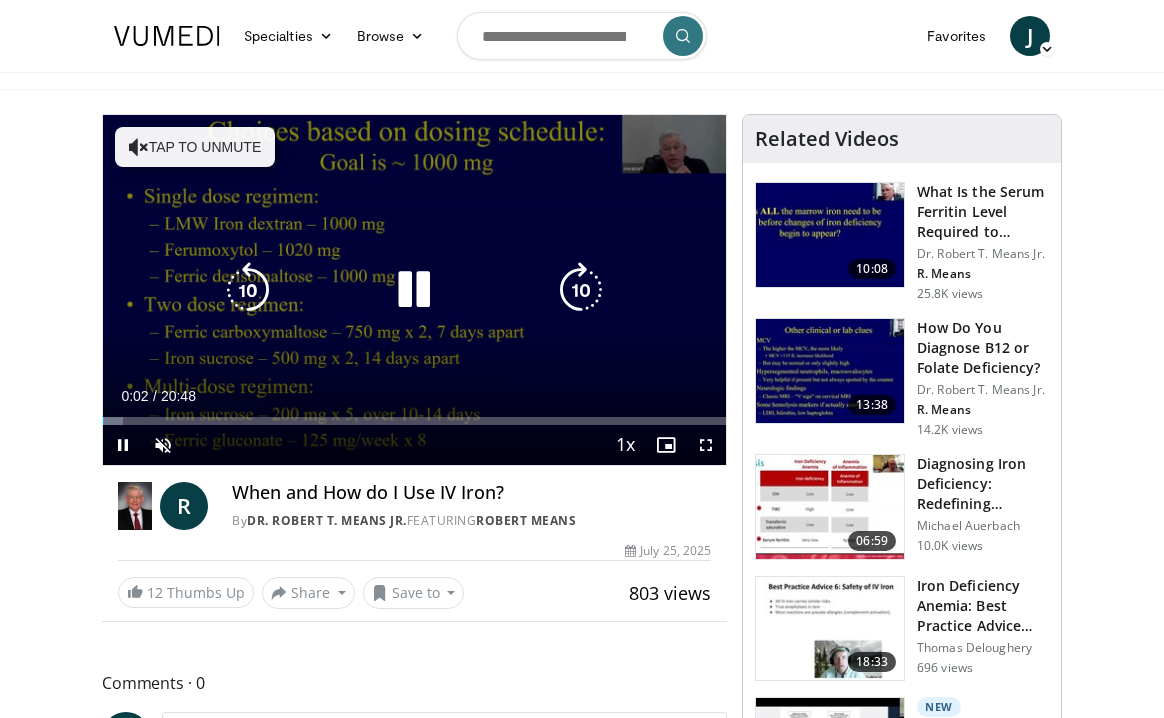 click on "10 seconds
Tap to unmute" at bounding box center [414, 290] 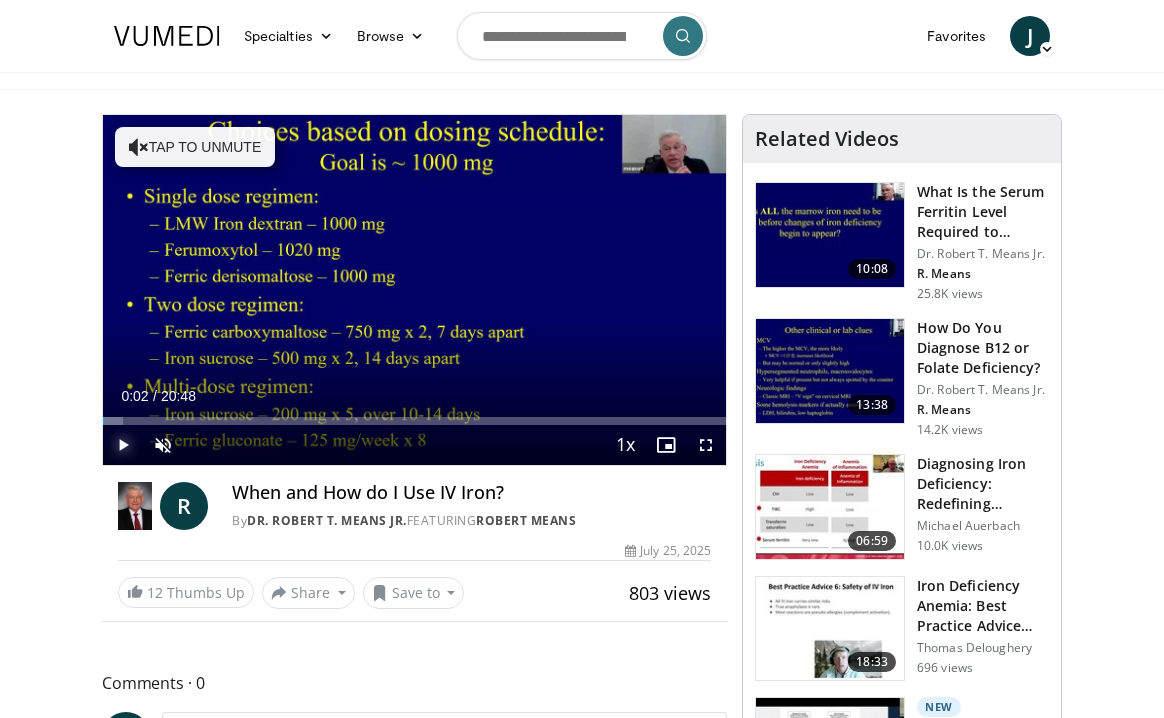 click at bounding box center [123, 445] 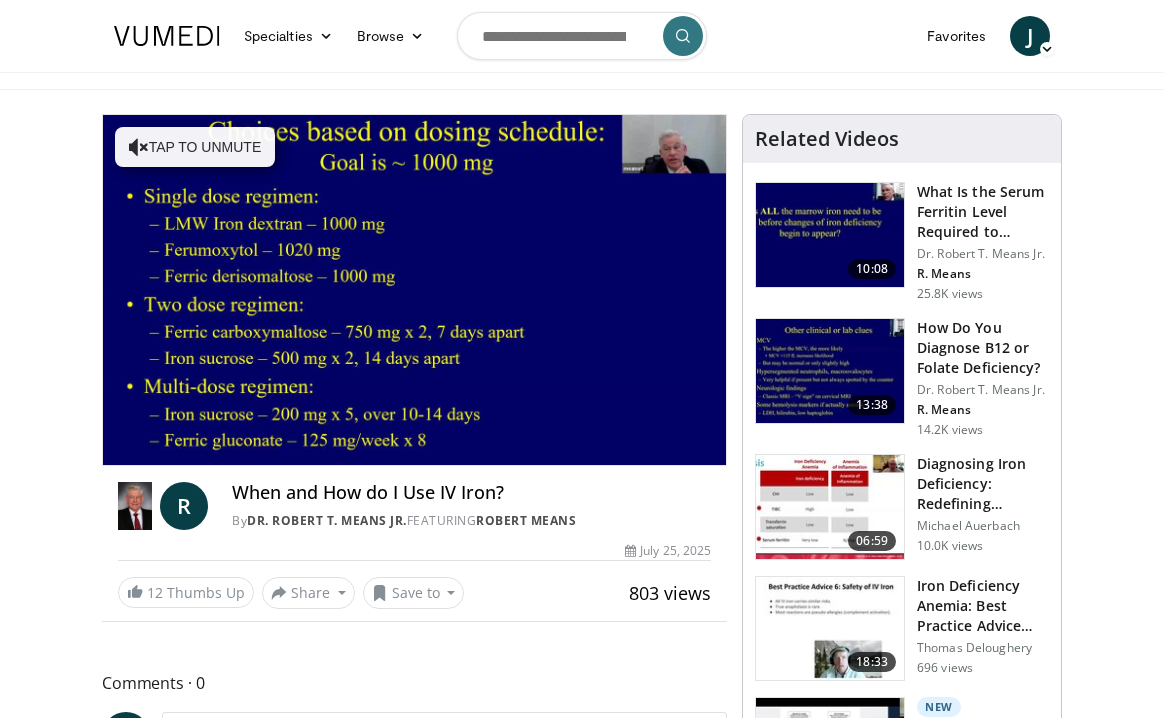 click on "**********" at bounding box center (414, 290) 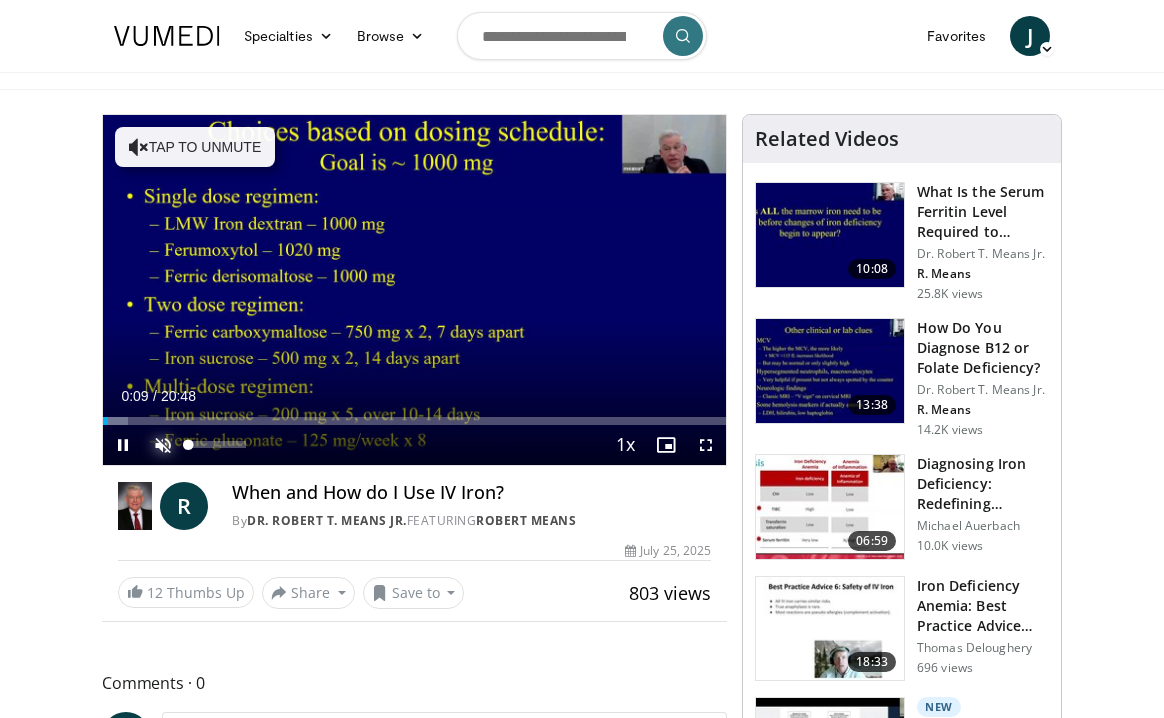 click at bounding box center [163, 445] 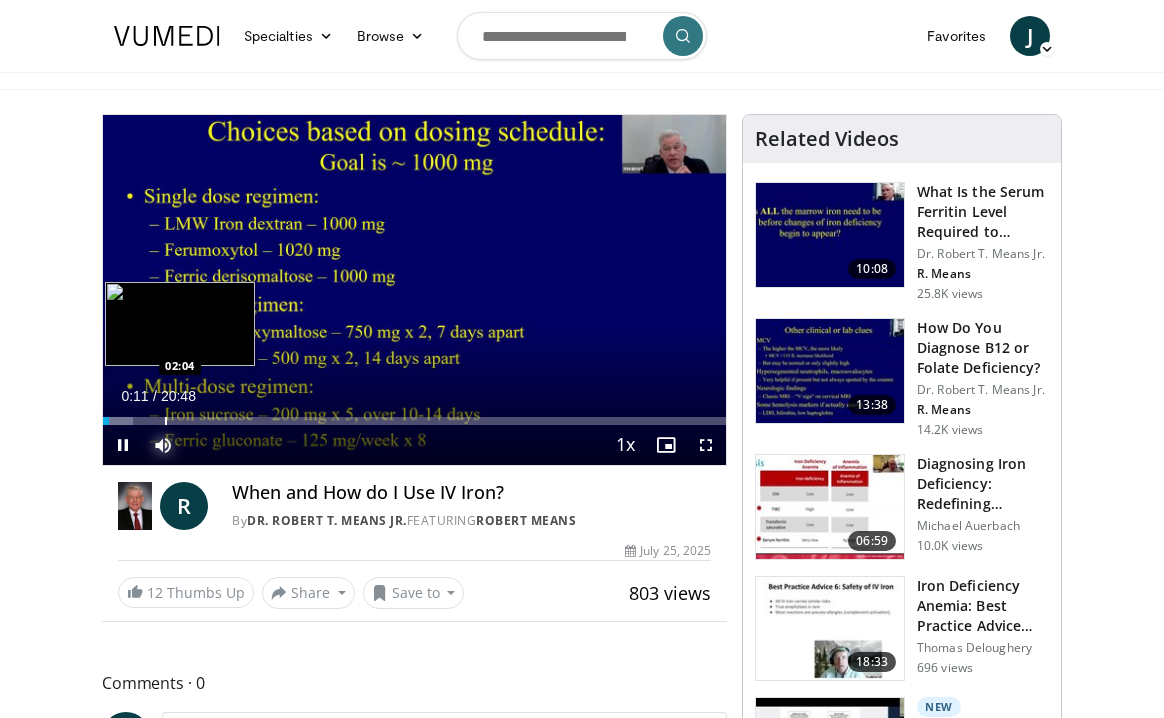 click at bounding box center [166, 421] 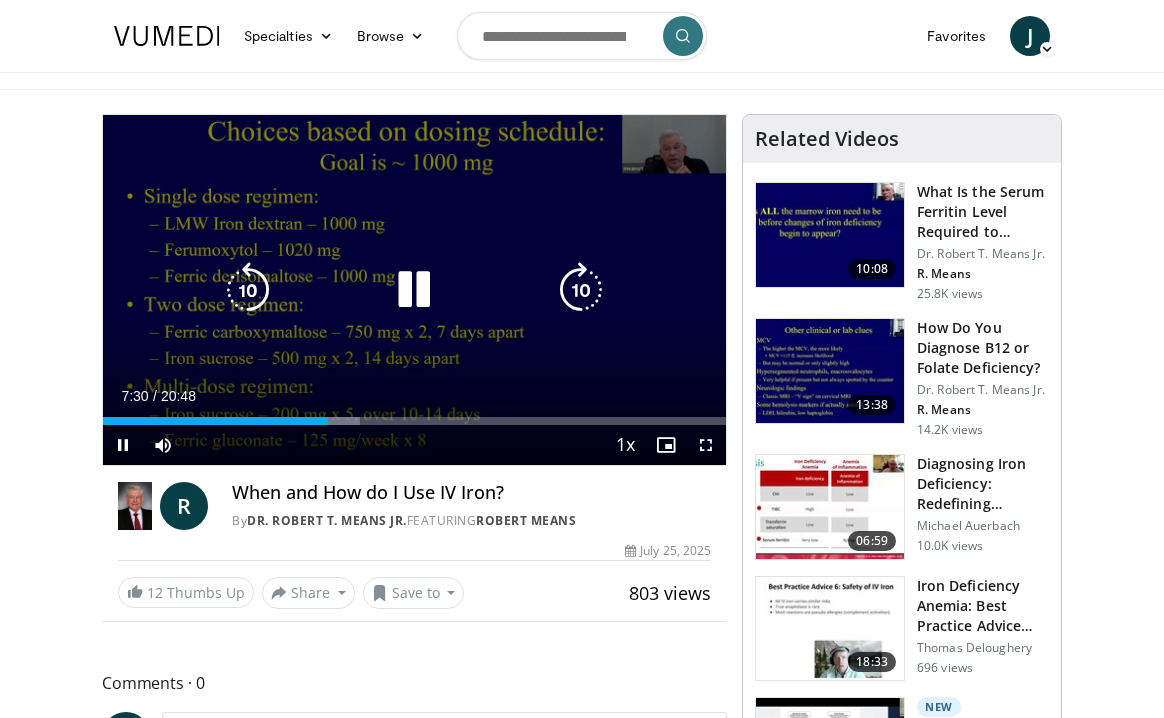 click at bounding box center (248, 290) 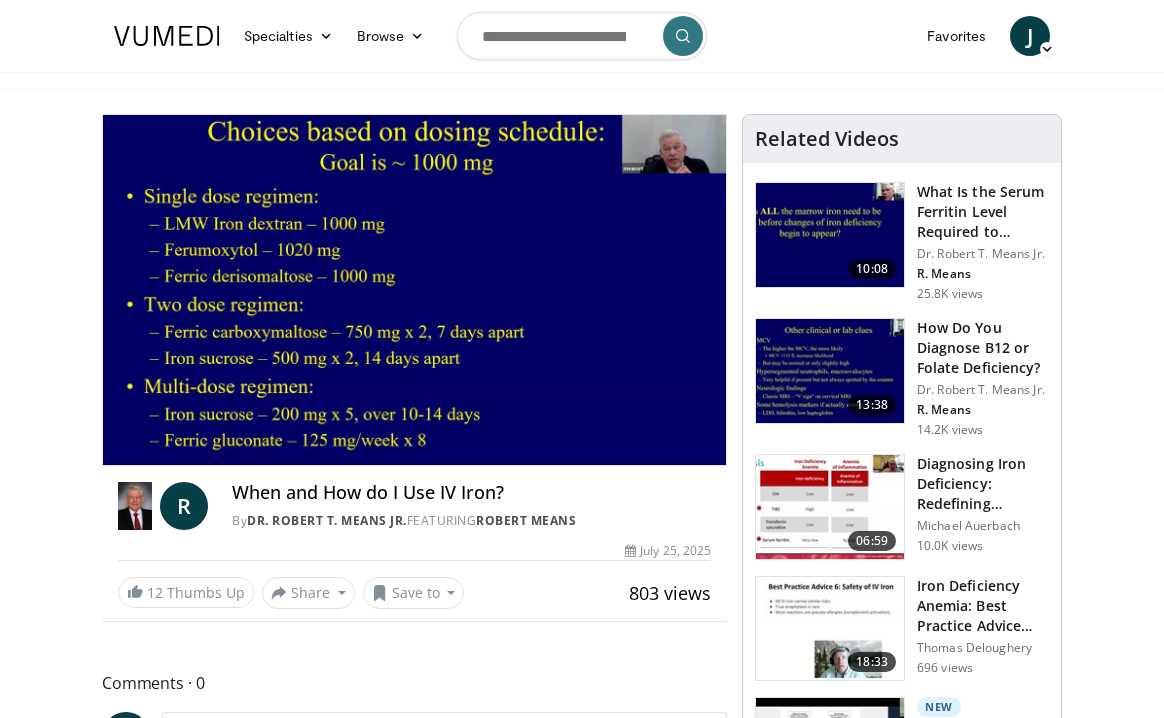 click at bounding box center [830, 371] 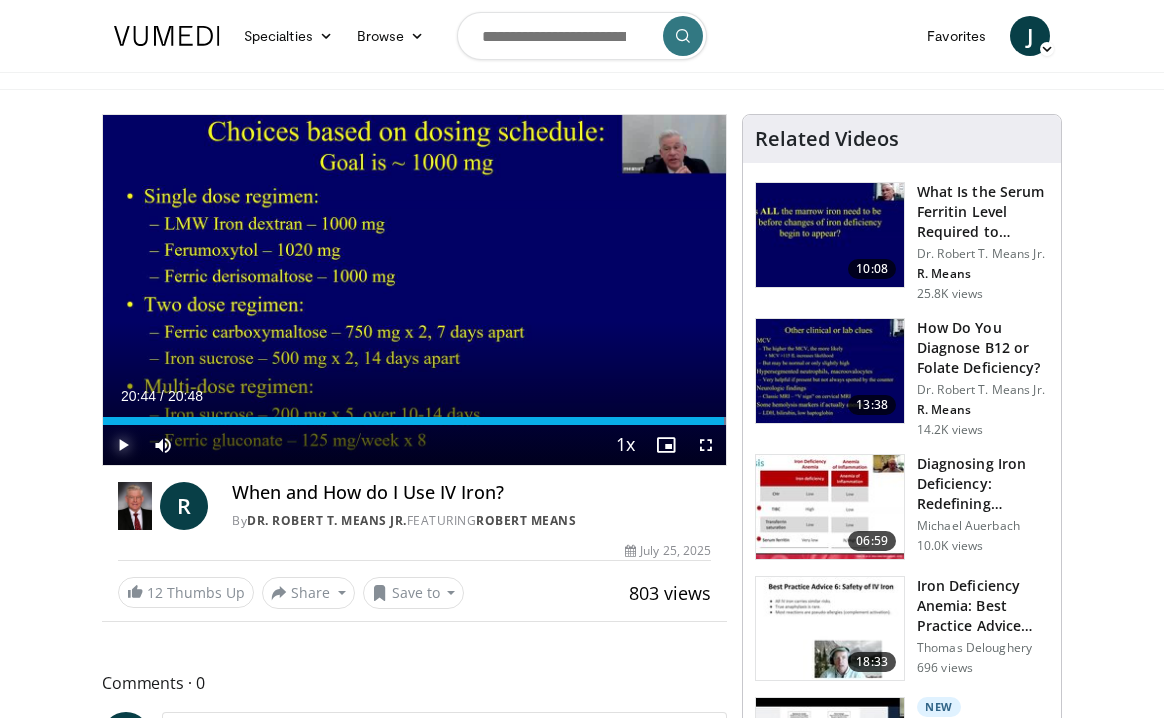 click at bounding box center (123, 445) 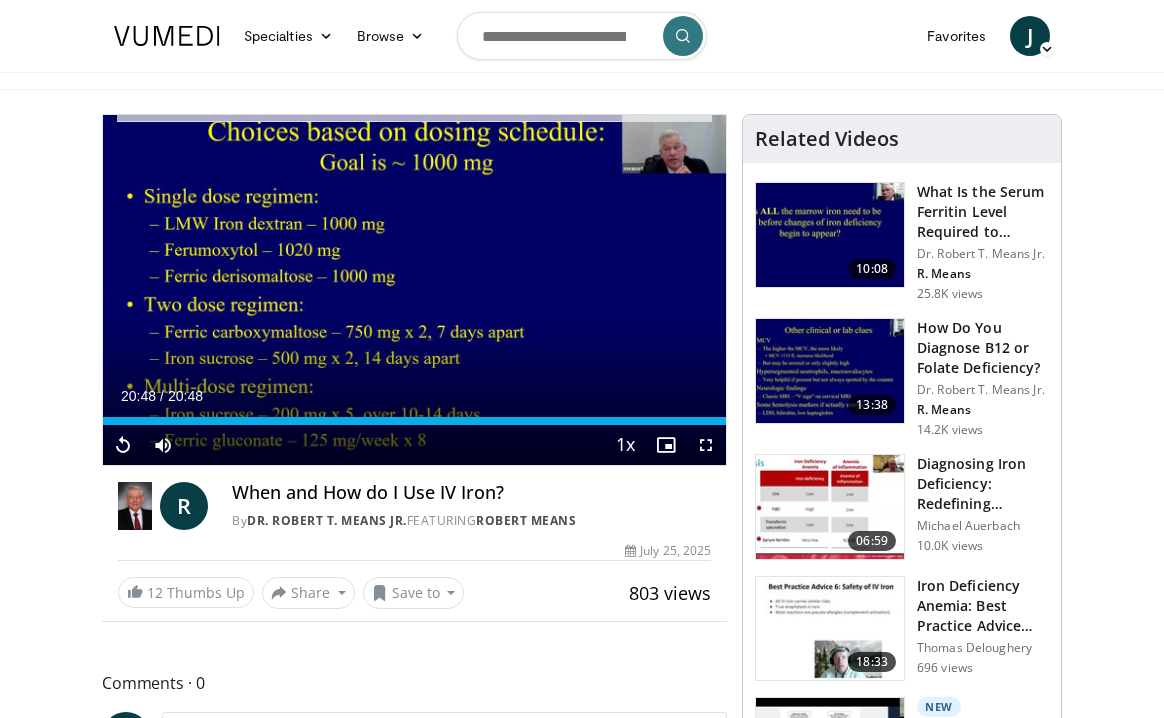 click on "13:38
How Do You Diagnose B12 or Folate Deficiency?
Dr. Robert T. Means Jr.
R. Means
14.2K views" at bounding box center (902, 378) 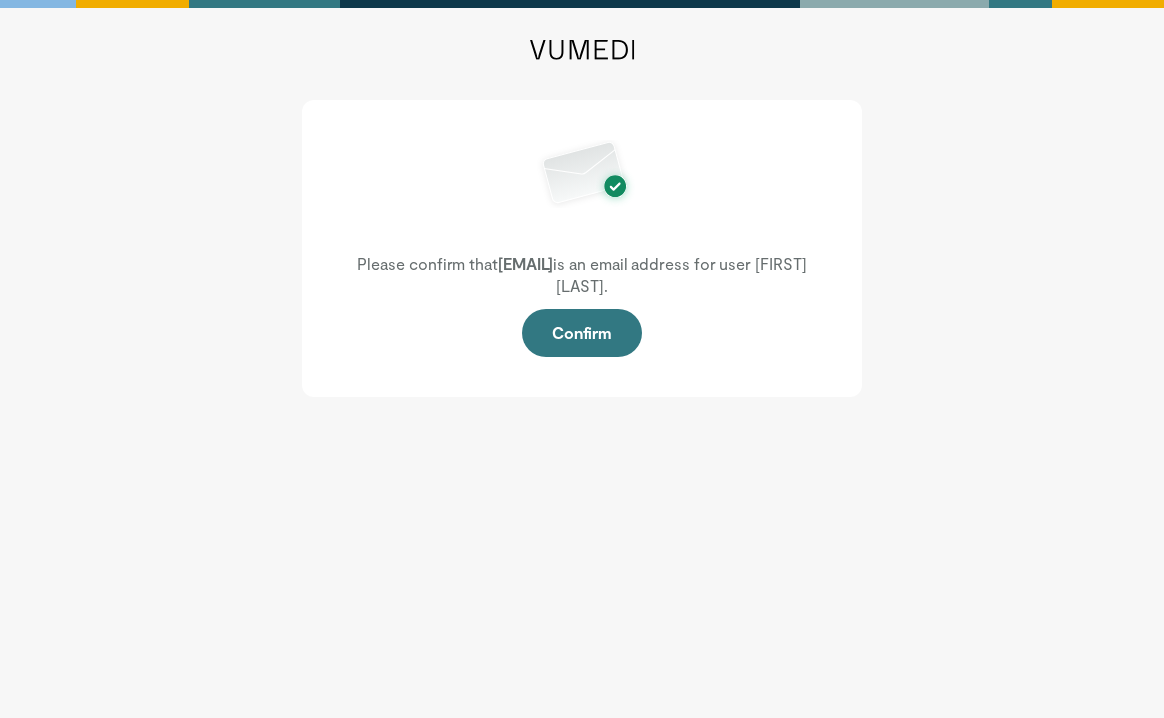 scroll, scrollTop: 0, scrollLeft: 0, axis: both 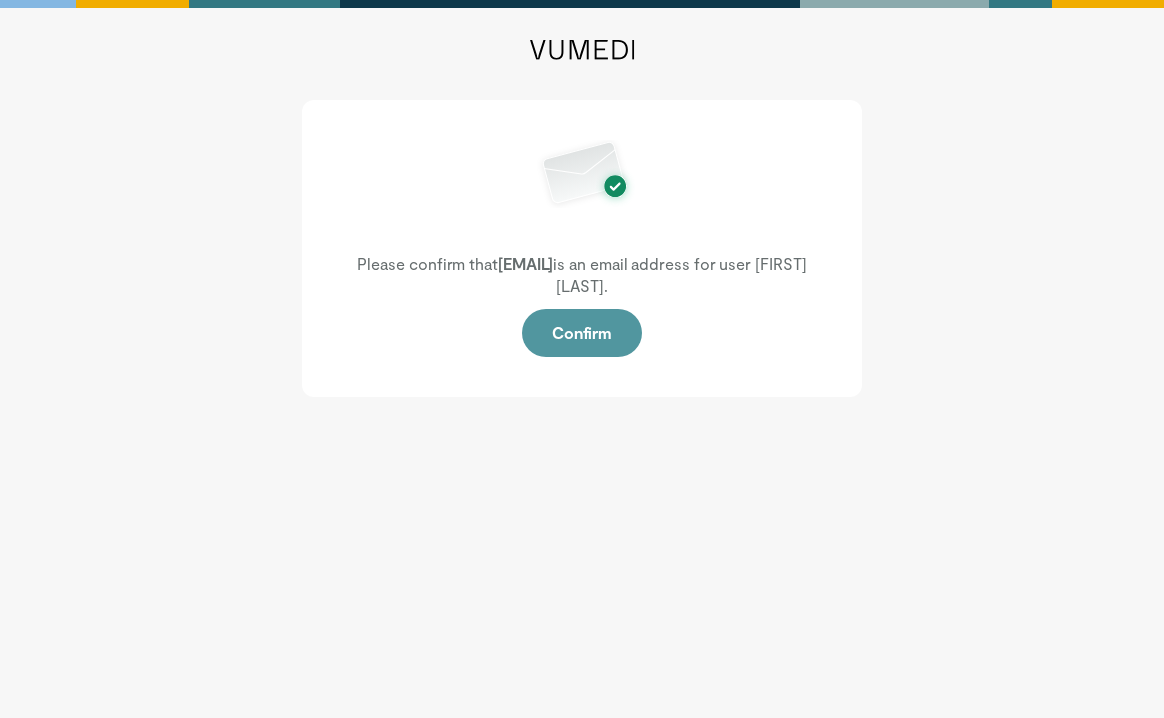 click on "Confirm" at bounding box center [582, 333] 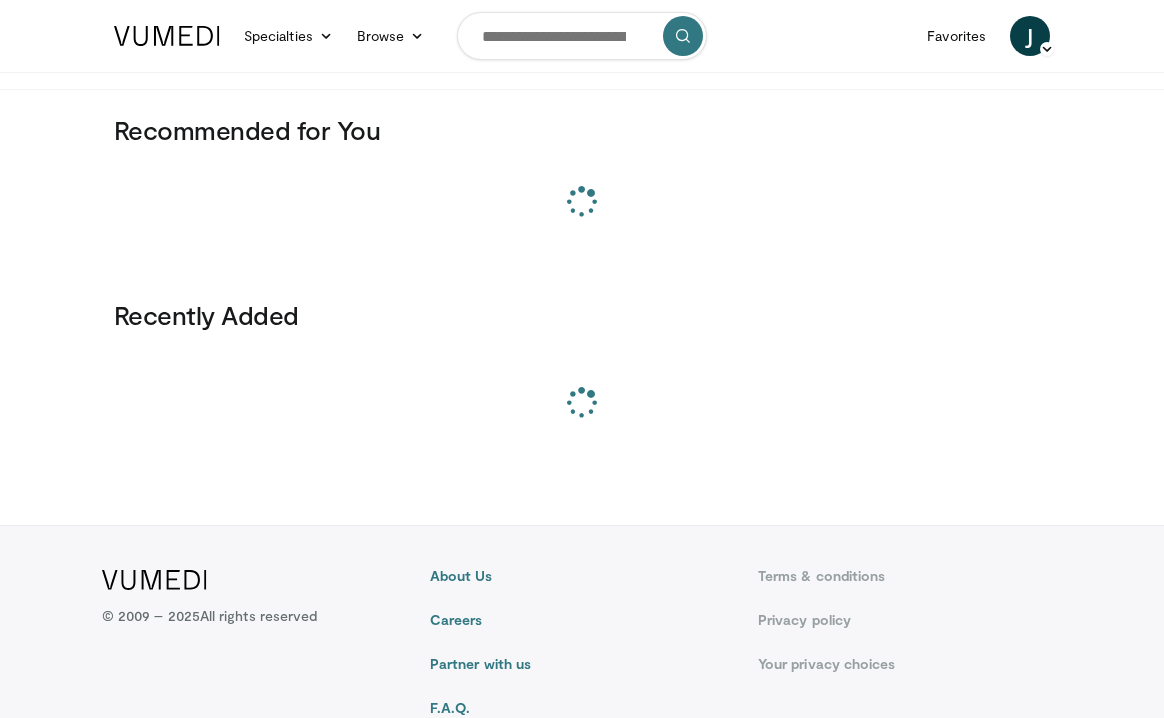 scroll, scrollTop: 0, scrollLeft: 0, axis: both 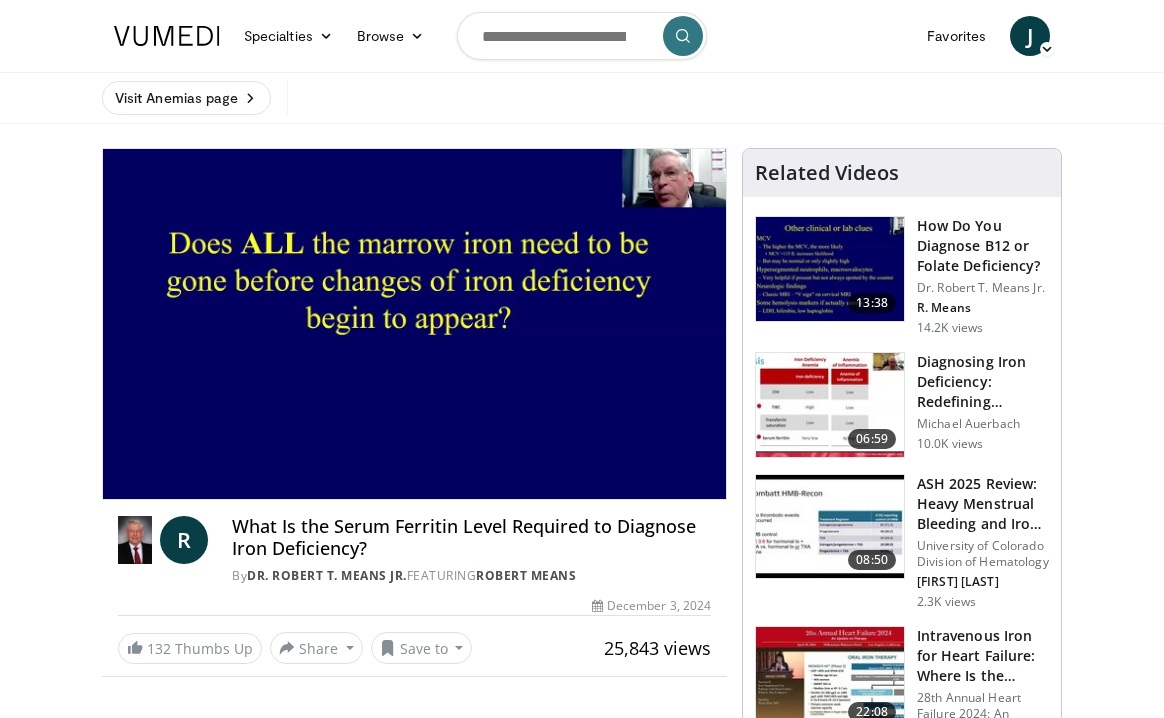 click at bounding box center [830, 269] 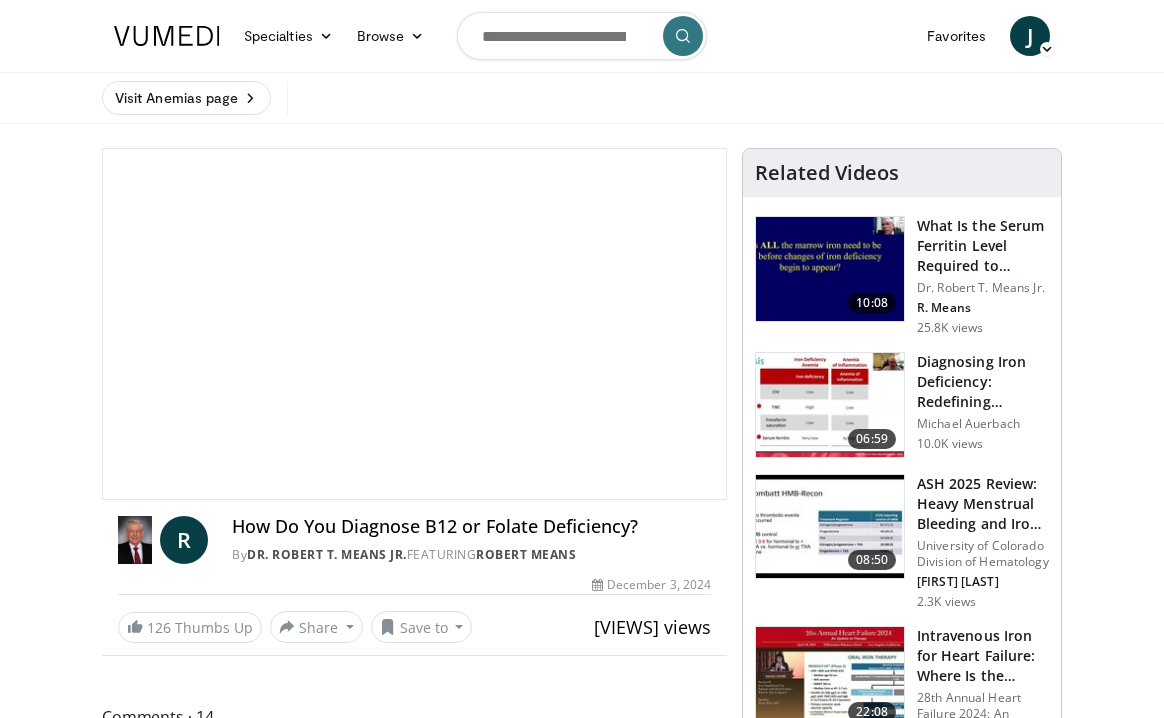 scroll, scrollTop: 0, scrollLeft: 0, axis: both 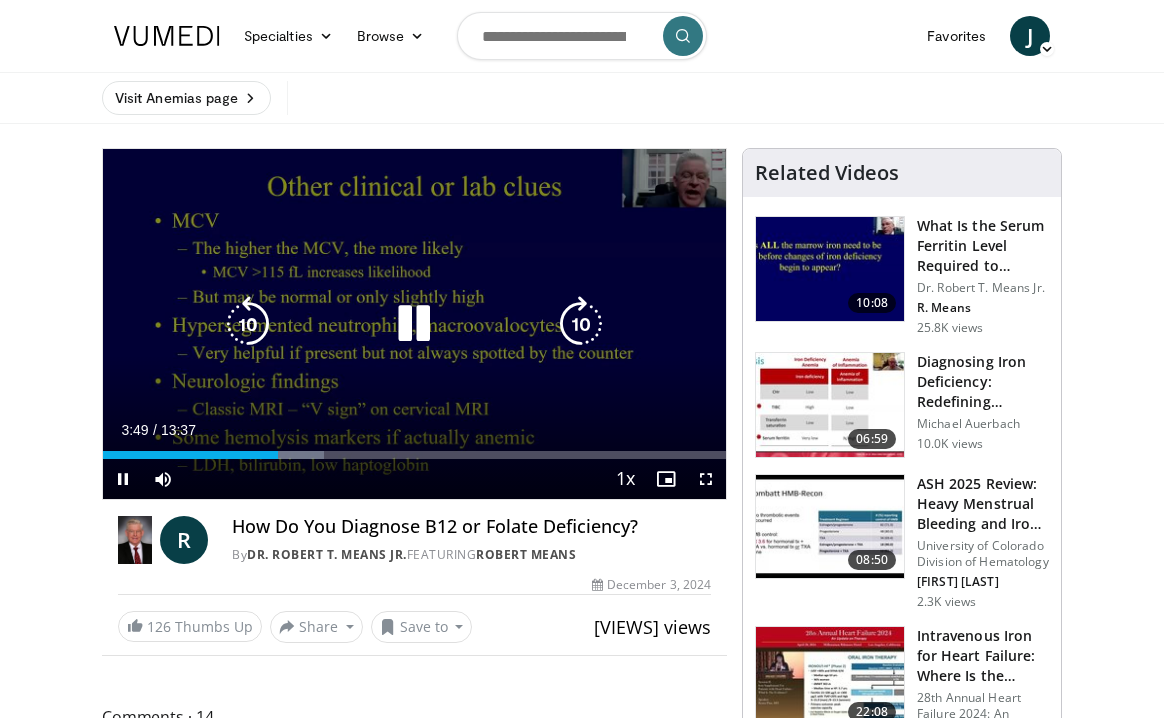 click at bounding box center [414, 324] 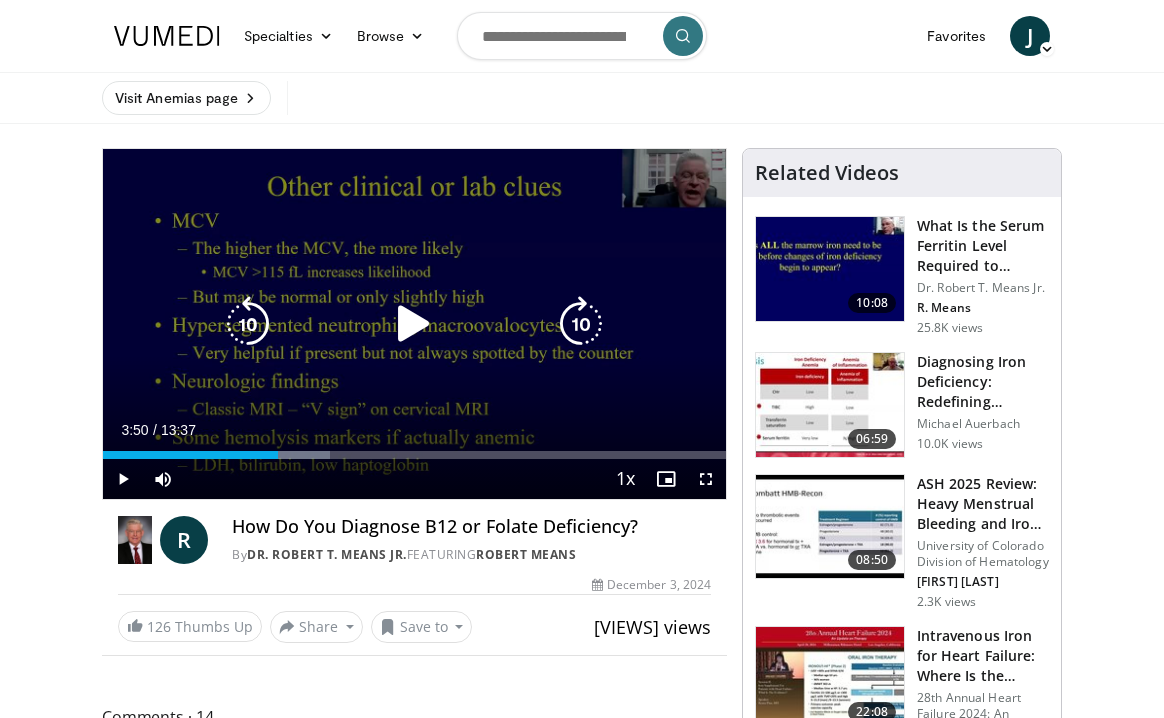 click at bounding box center (414, 324) 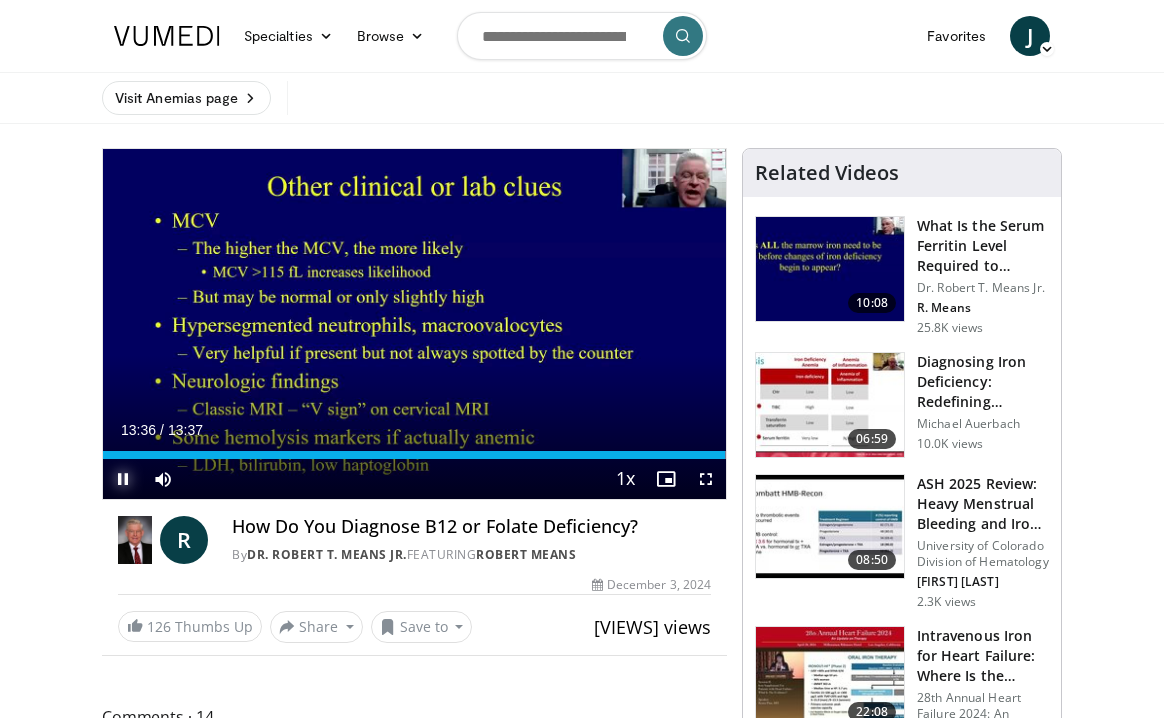 click at bounding box center [123, 479] 